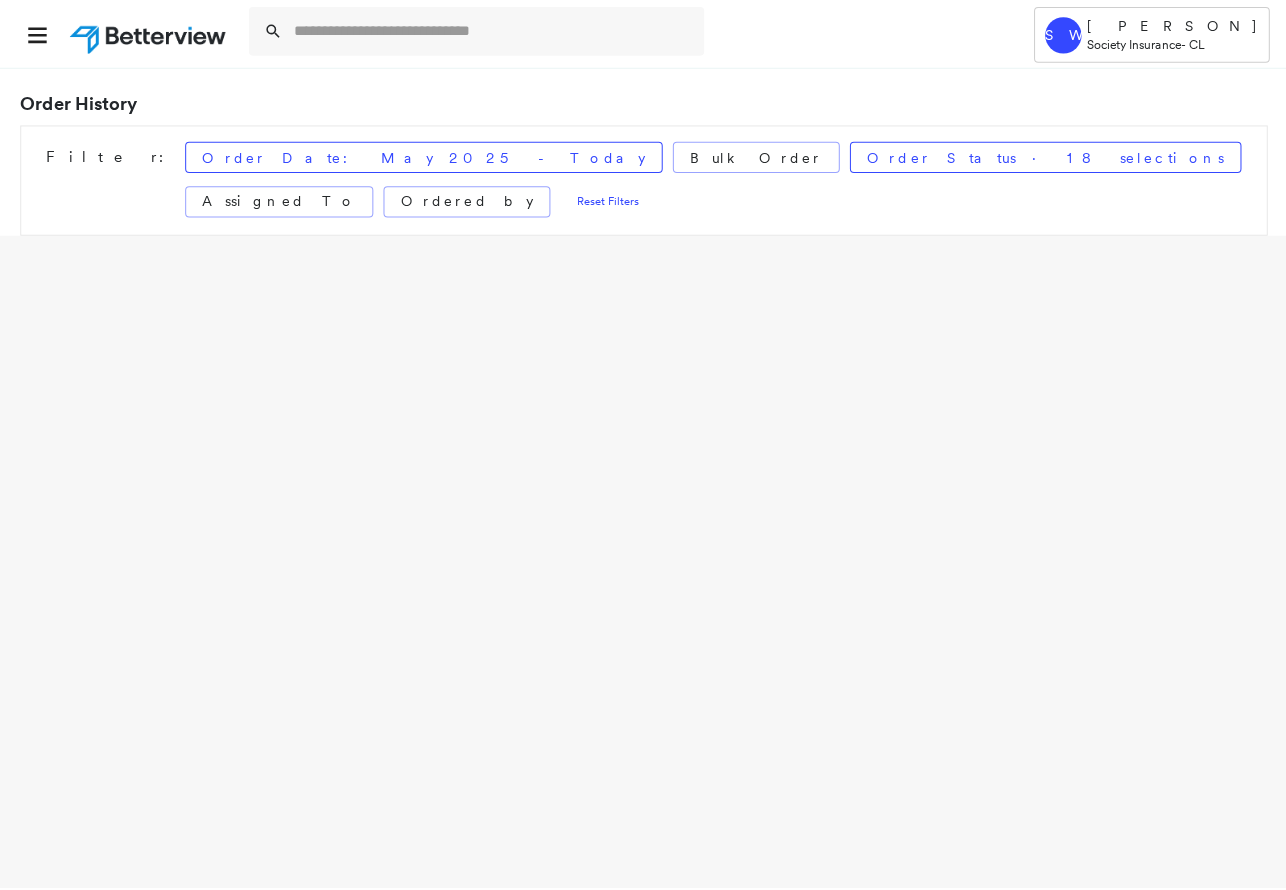 scroll, scrollTop: 0, scrollLeft: 0, axis: both 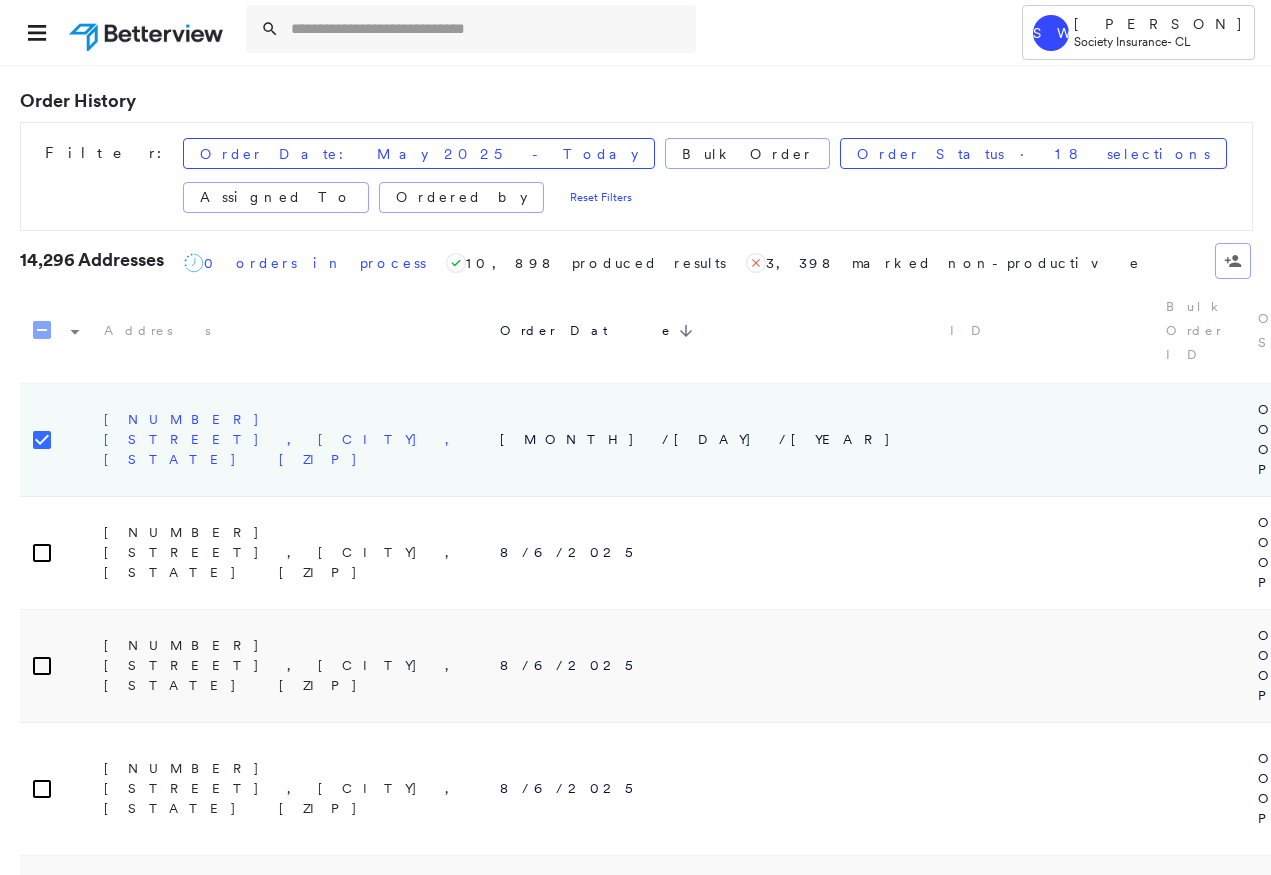 click on "[NUMBER] [STREET], [CITY], [STATE] [ZIP]" at bounding box center (282, 439) 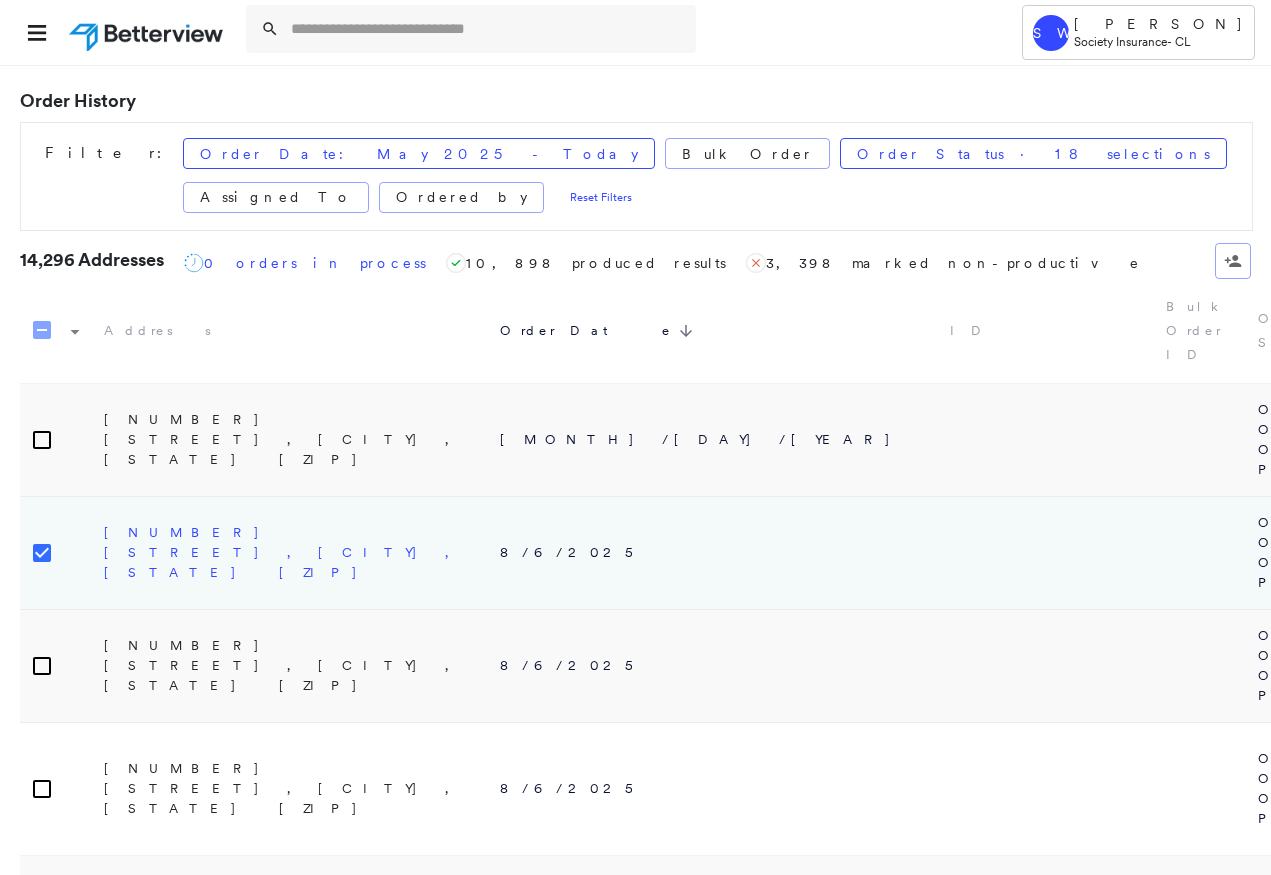 click on "[NUMBER] [STREET], [CITY], [STATE] [ZIP]" at bounding box center [282, 552] 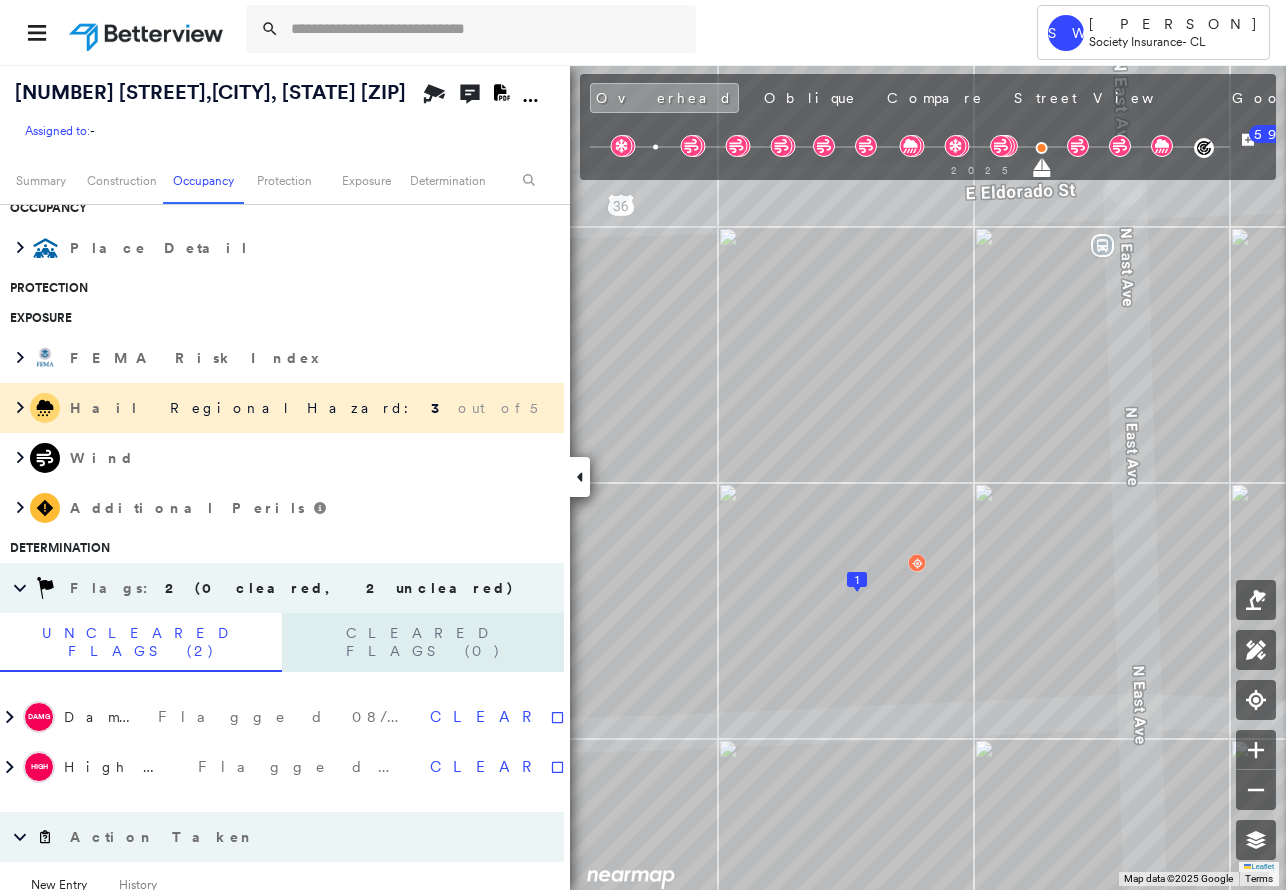scroll, scrollTop: 1000, scrollLeft: 0, axis: vertical 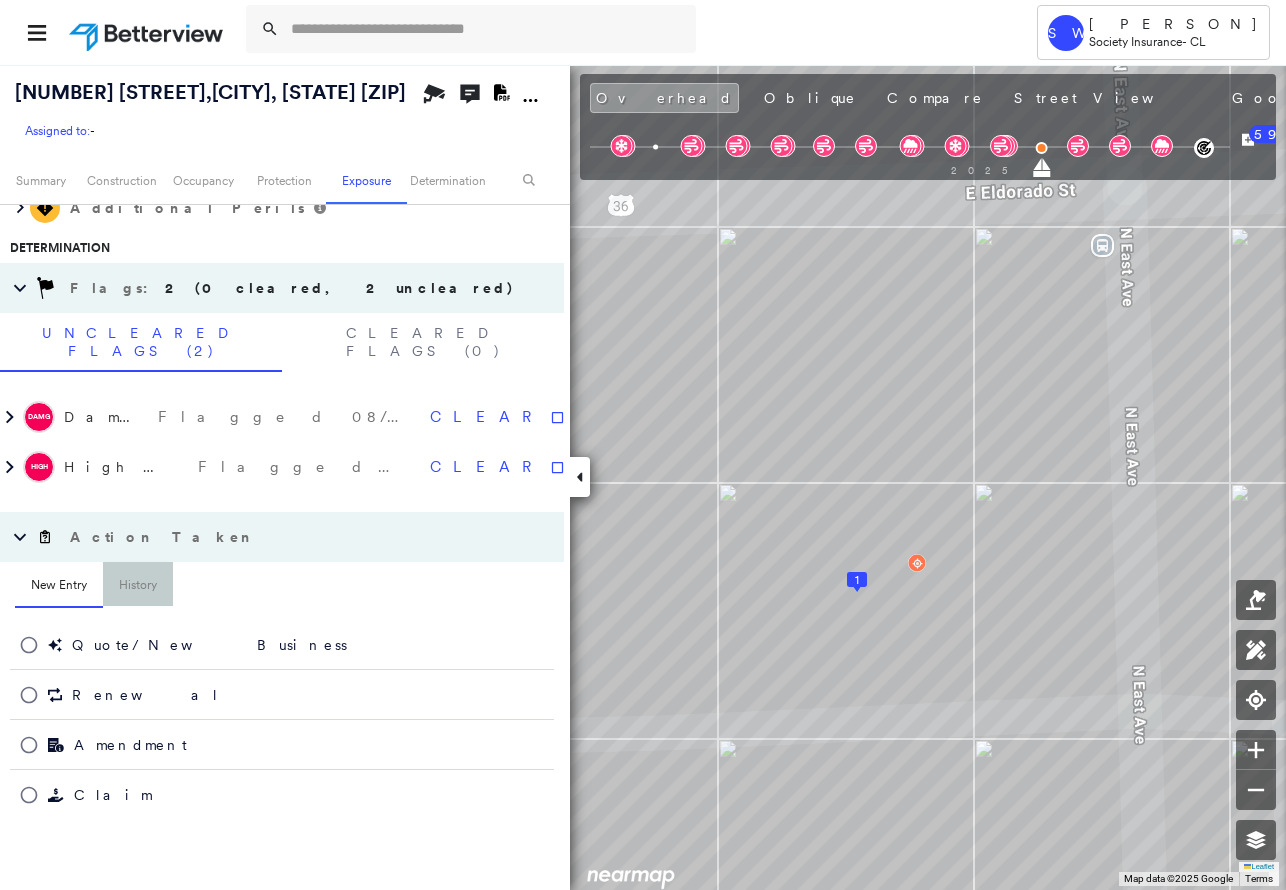 click on "History" at bounding box center (138, 586) 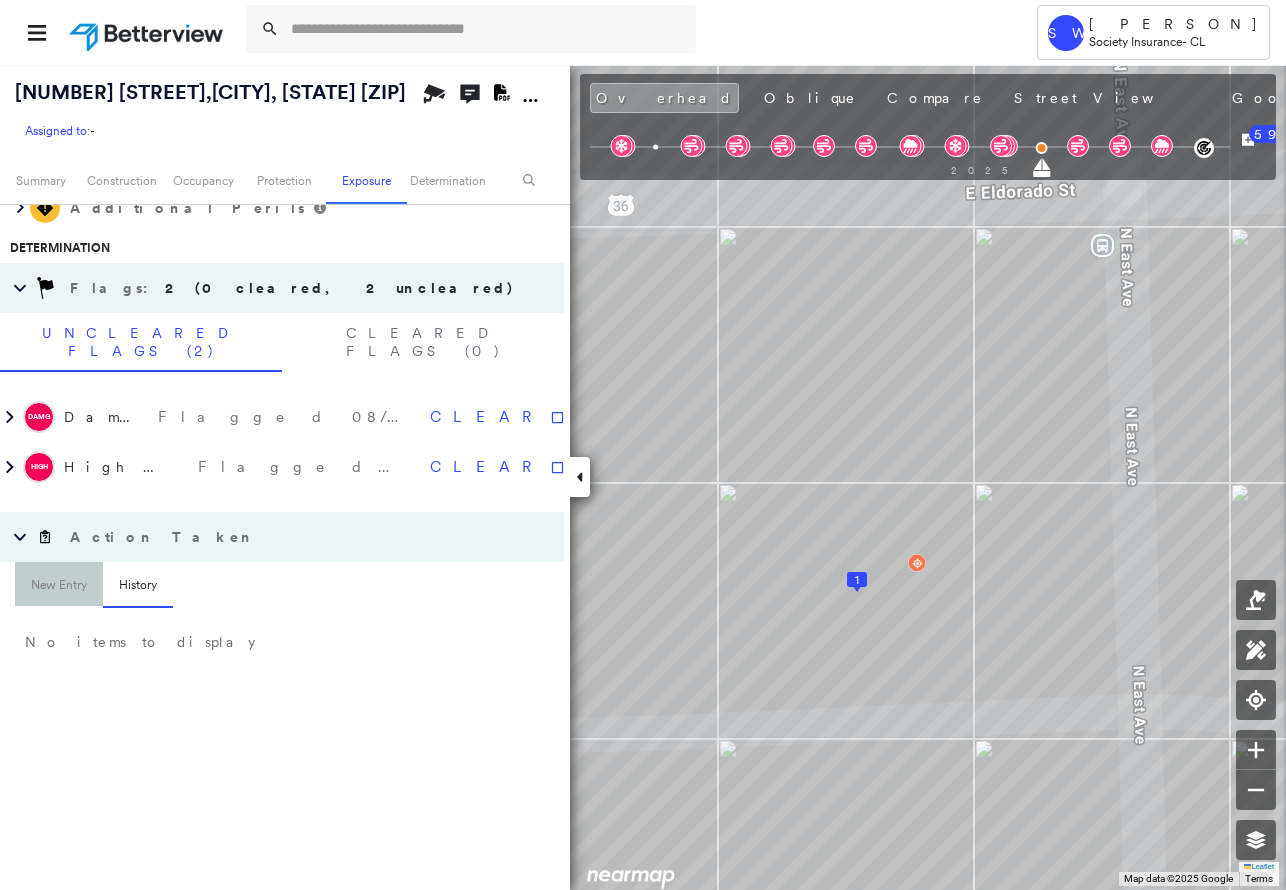 click on "New Entry" at bounding box center (59, 586) 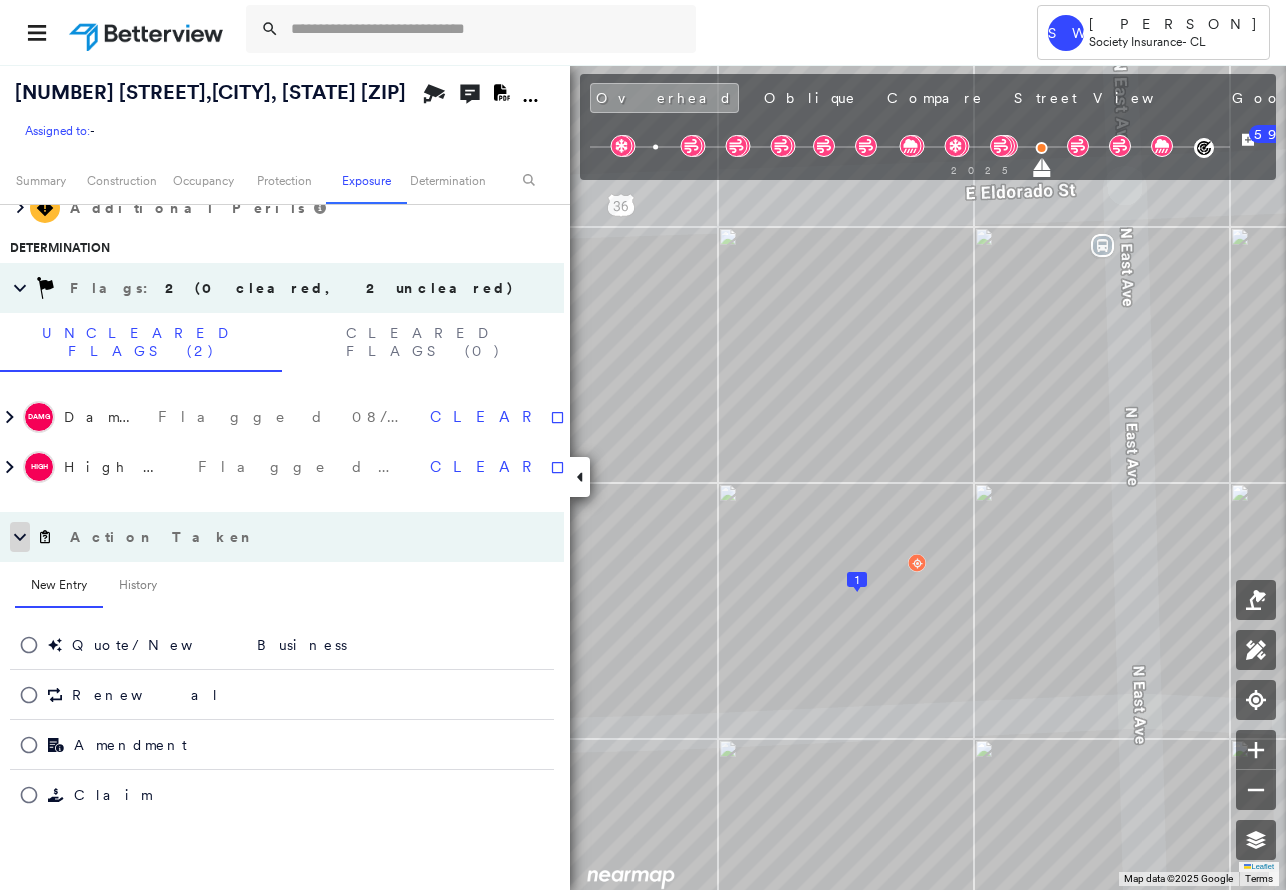 click 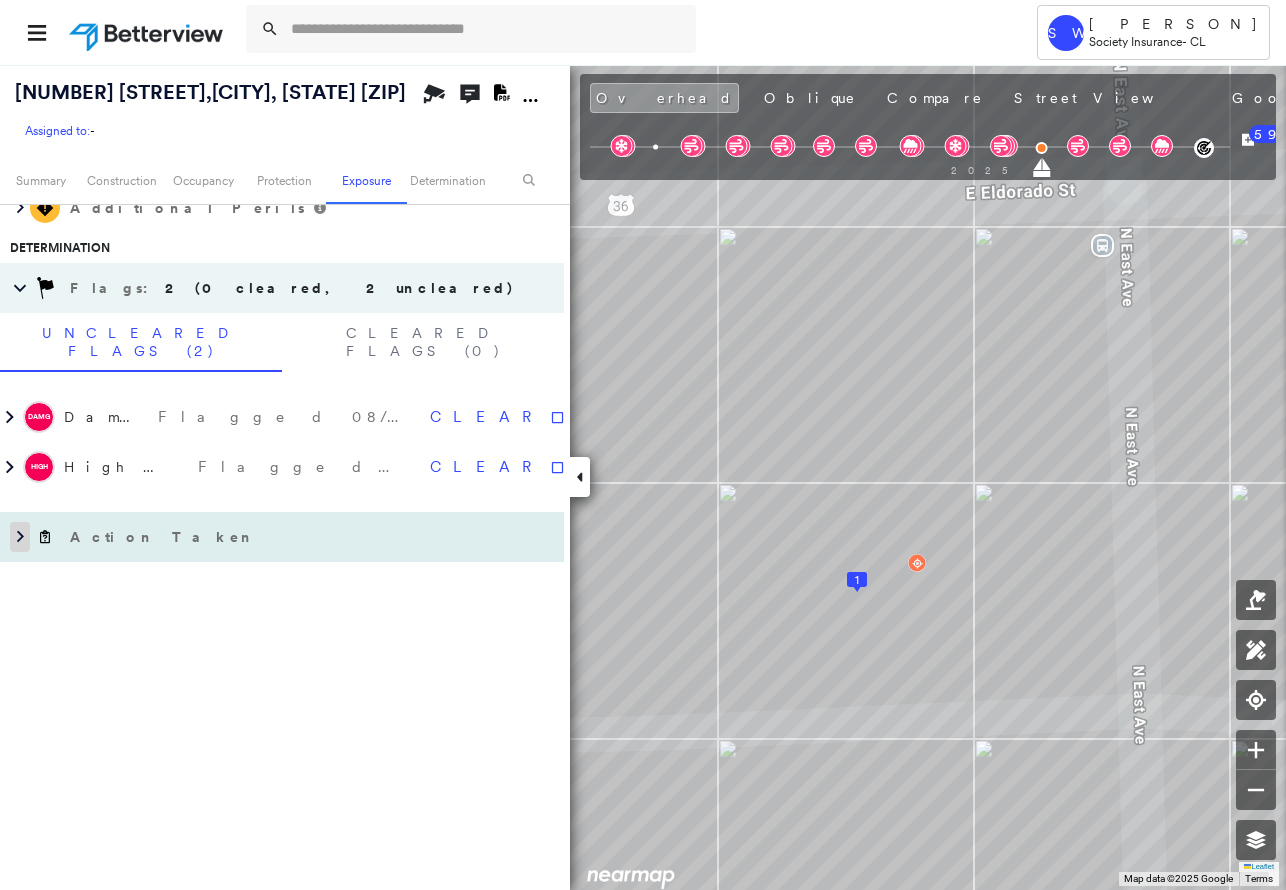 click 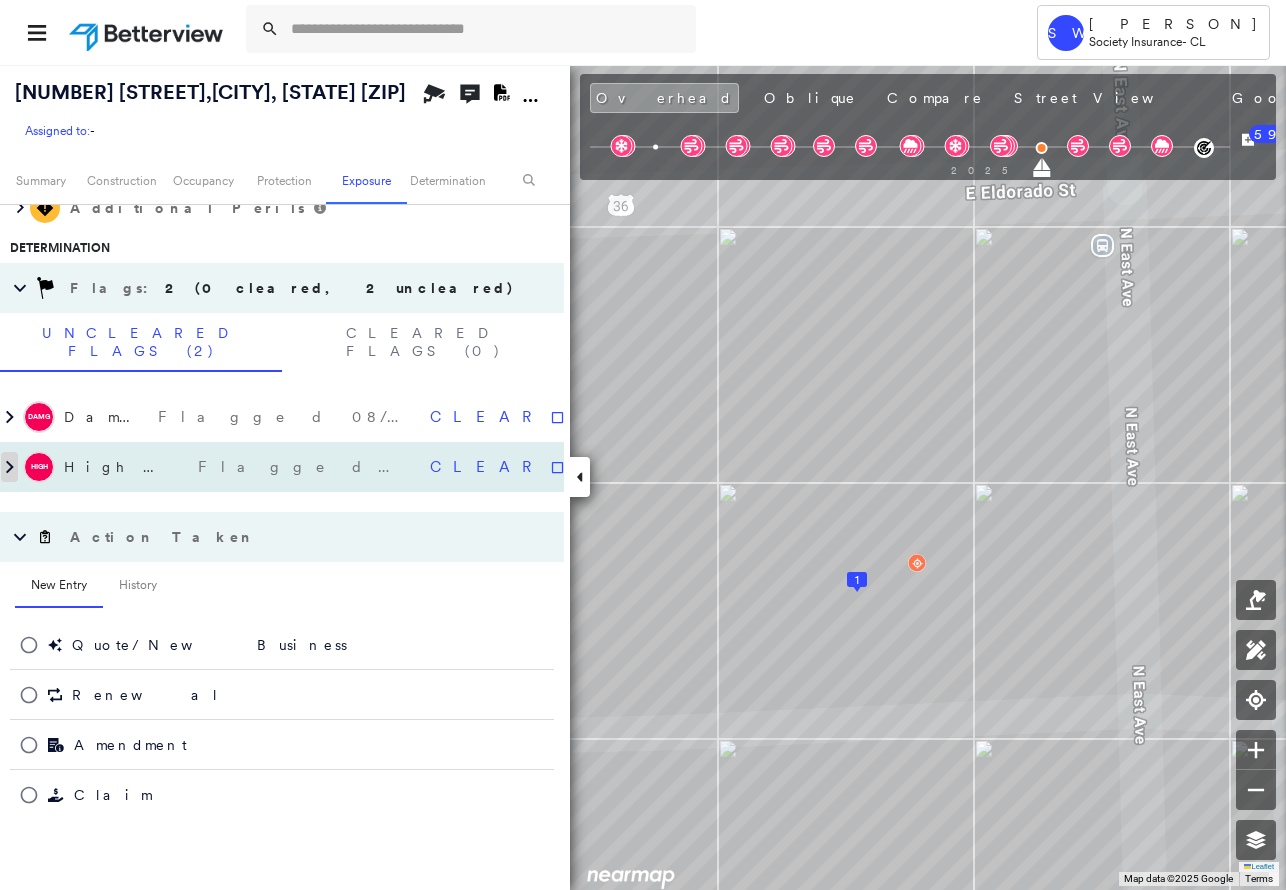 click at bounding box center (10, 467) 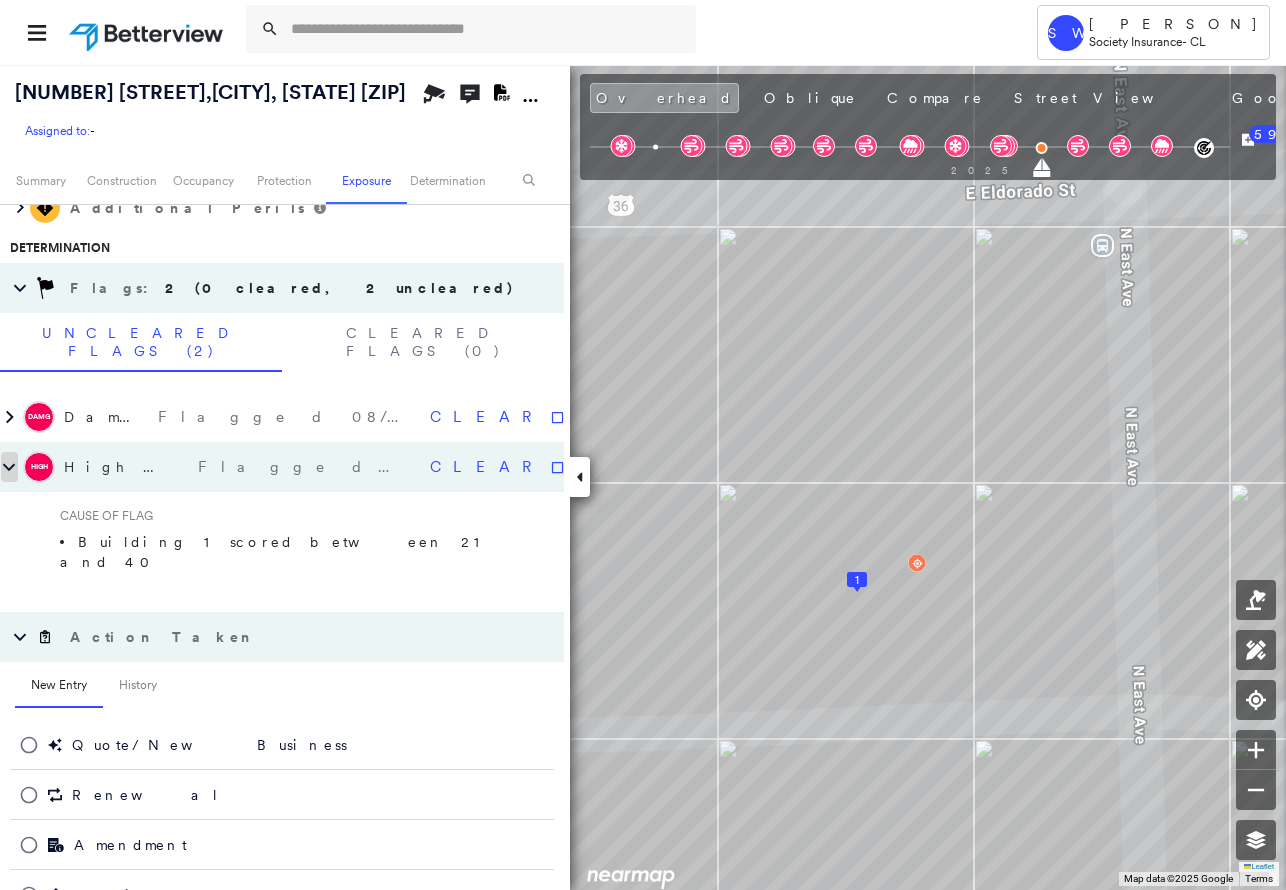 click 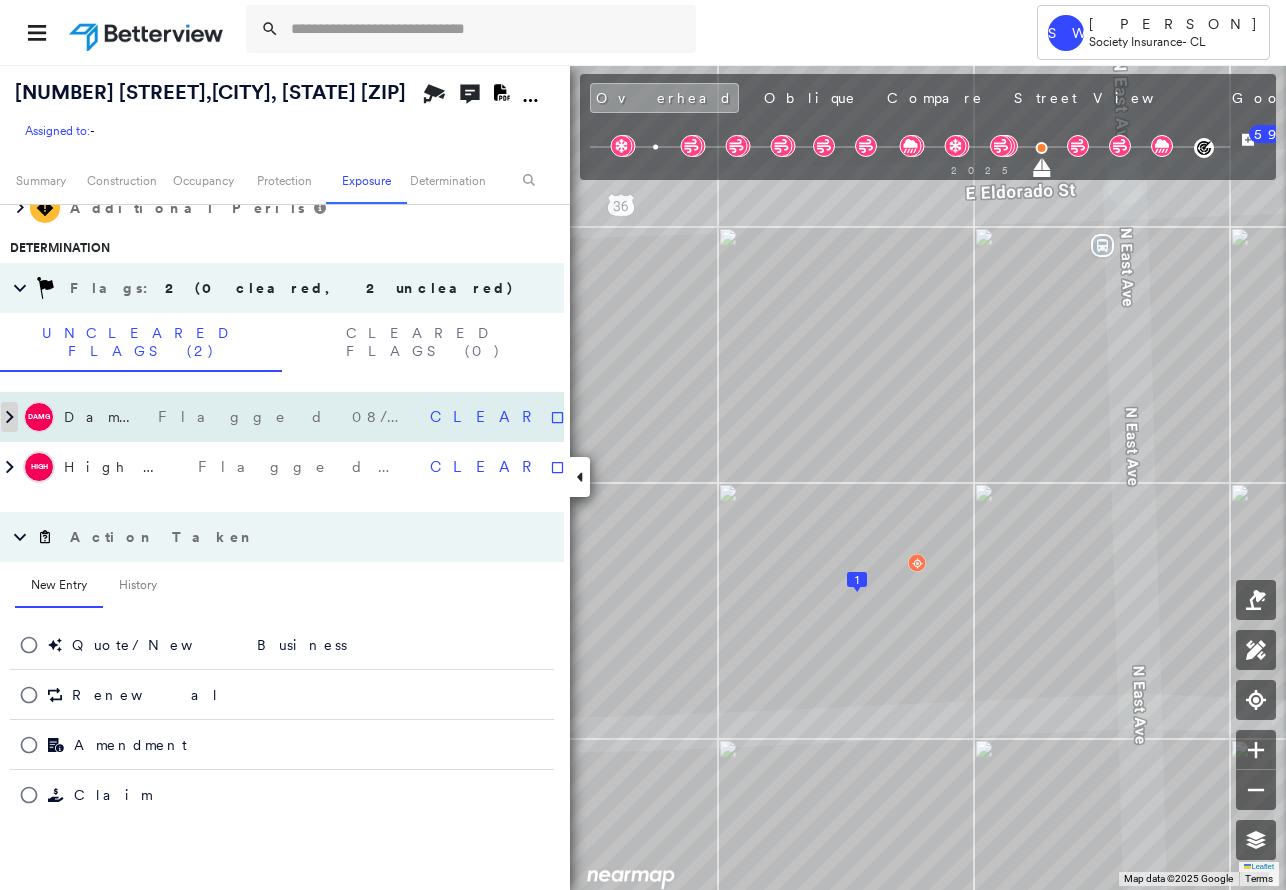 click 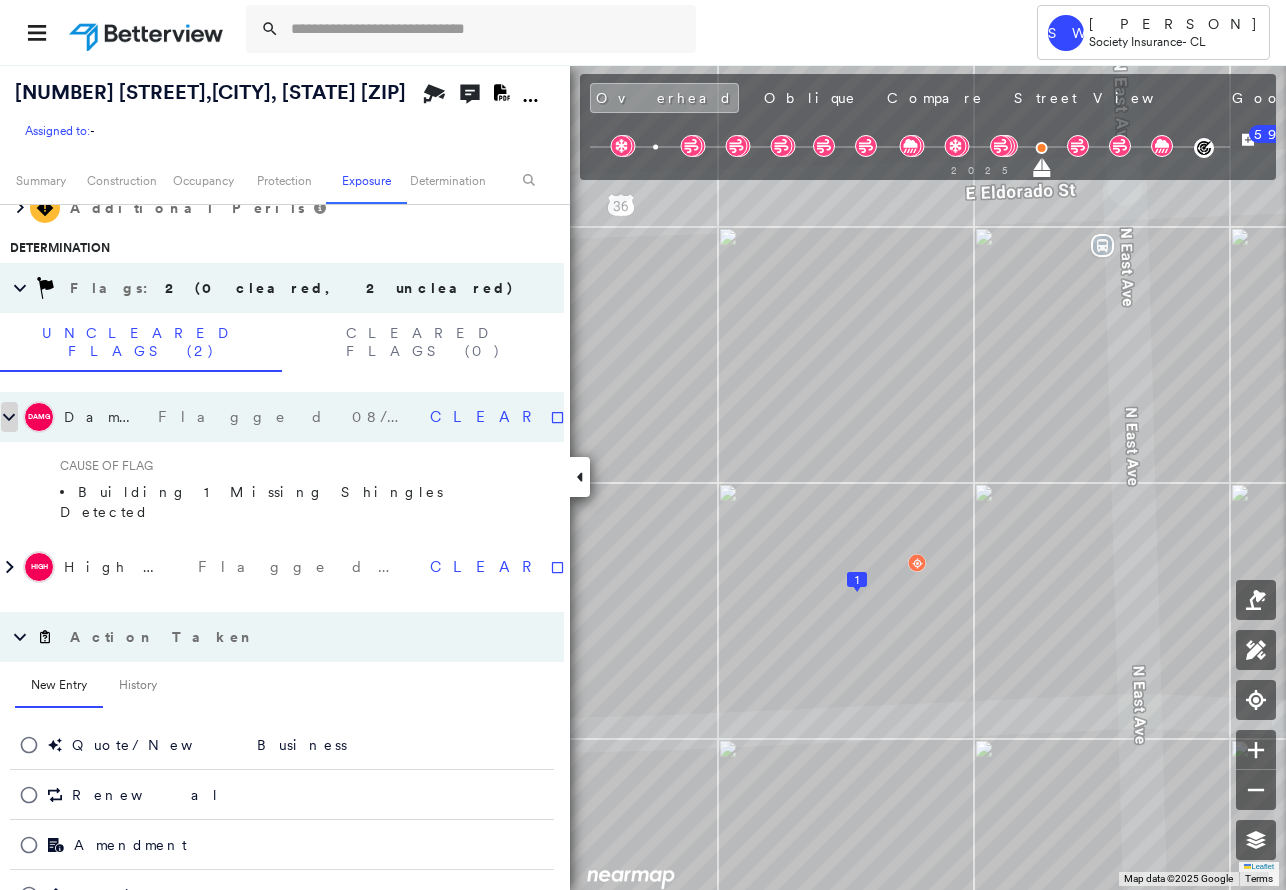click 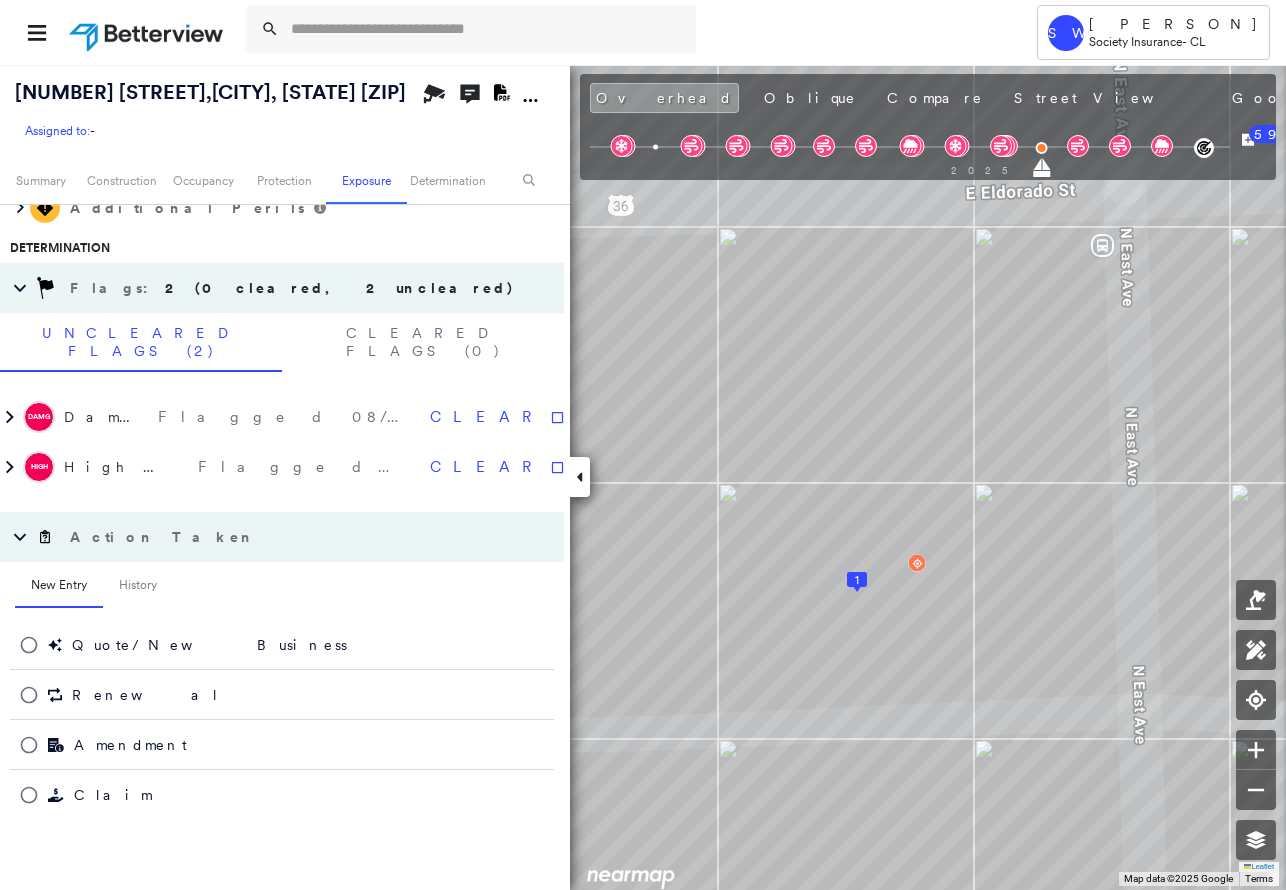 scroll, scrollTop: 700, scrollLeft: 0, axis: vertical 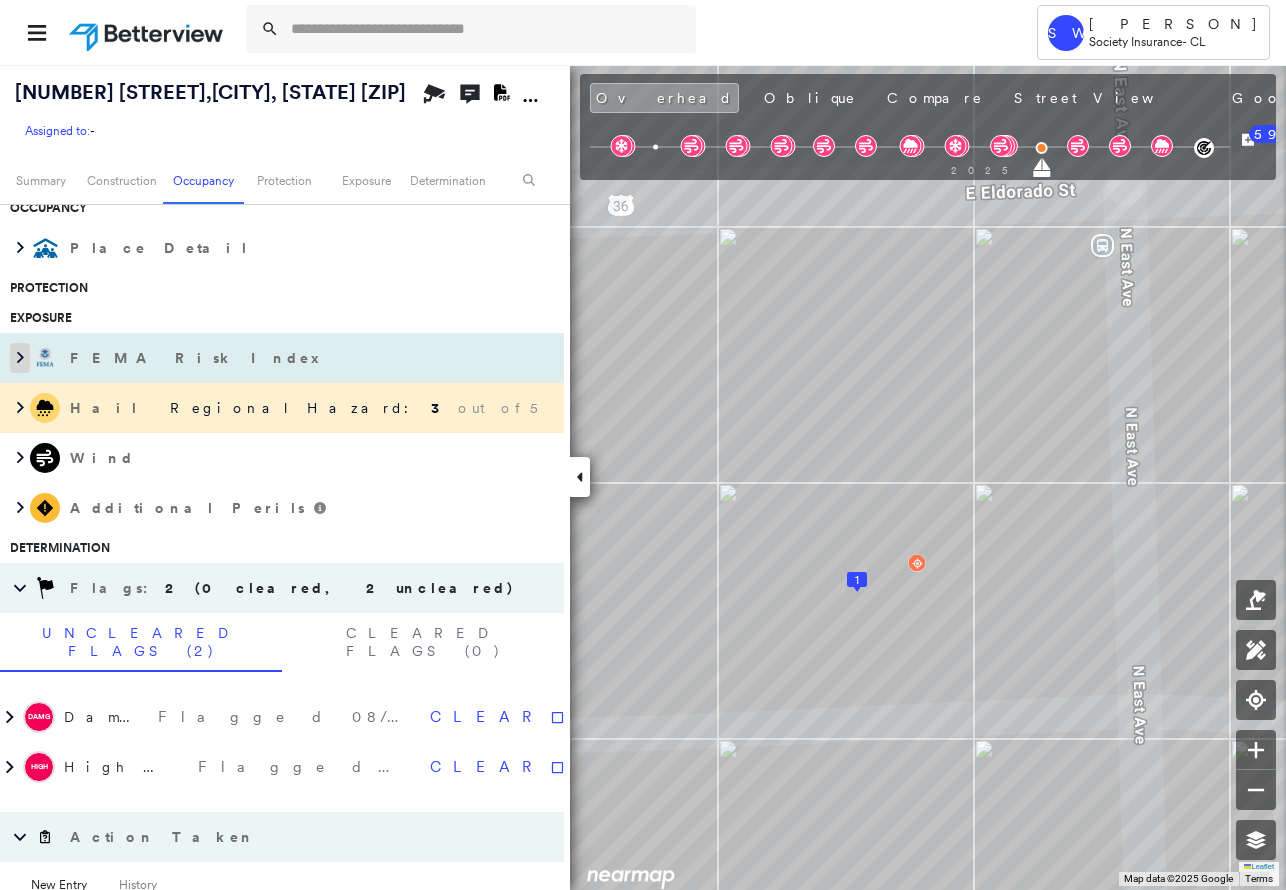 click 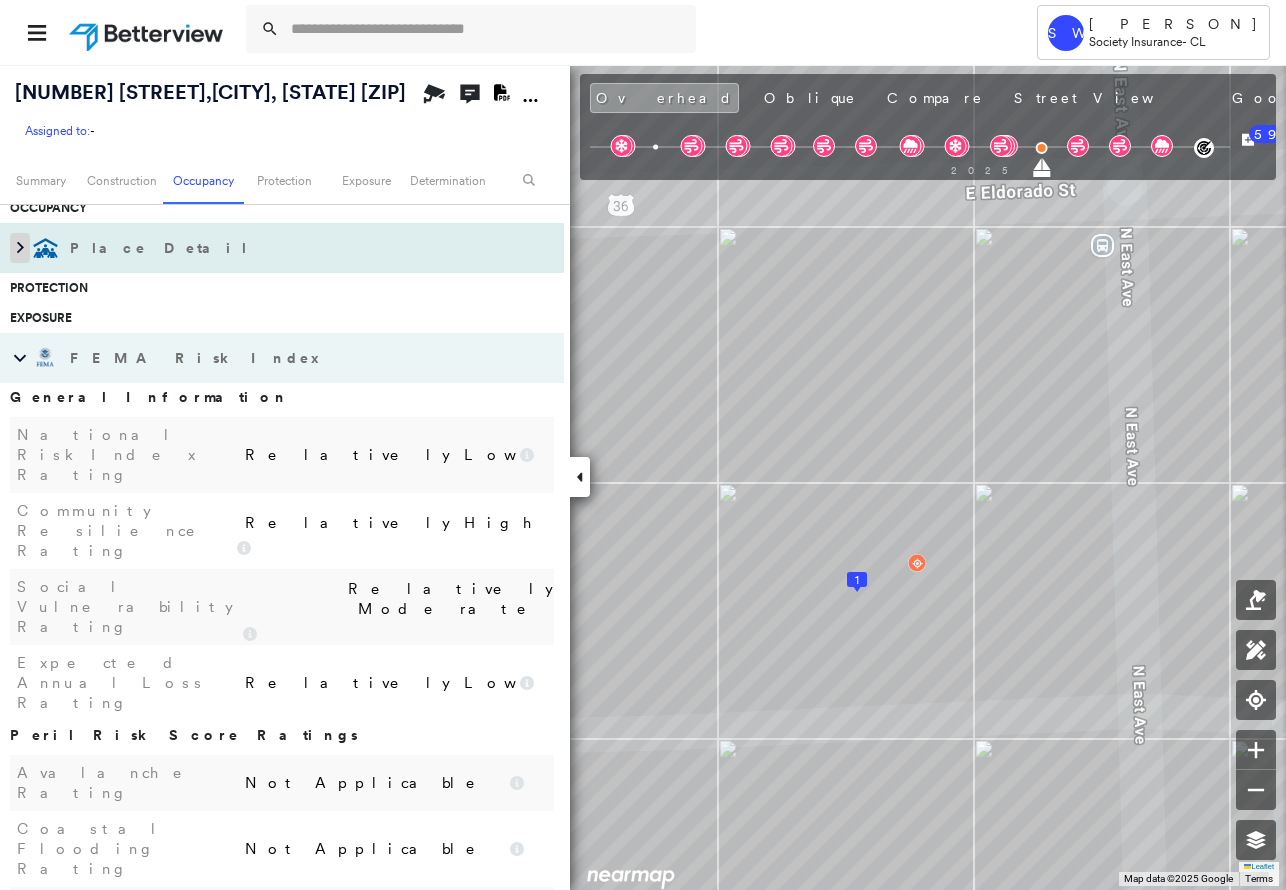 click 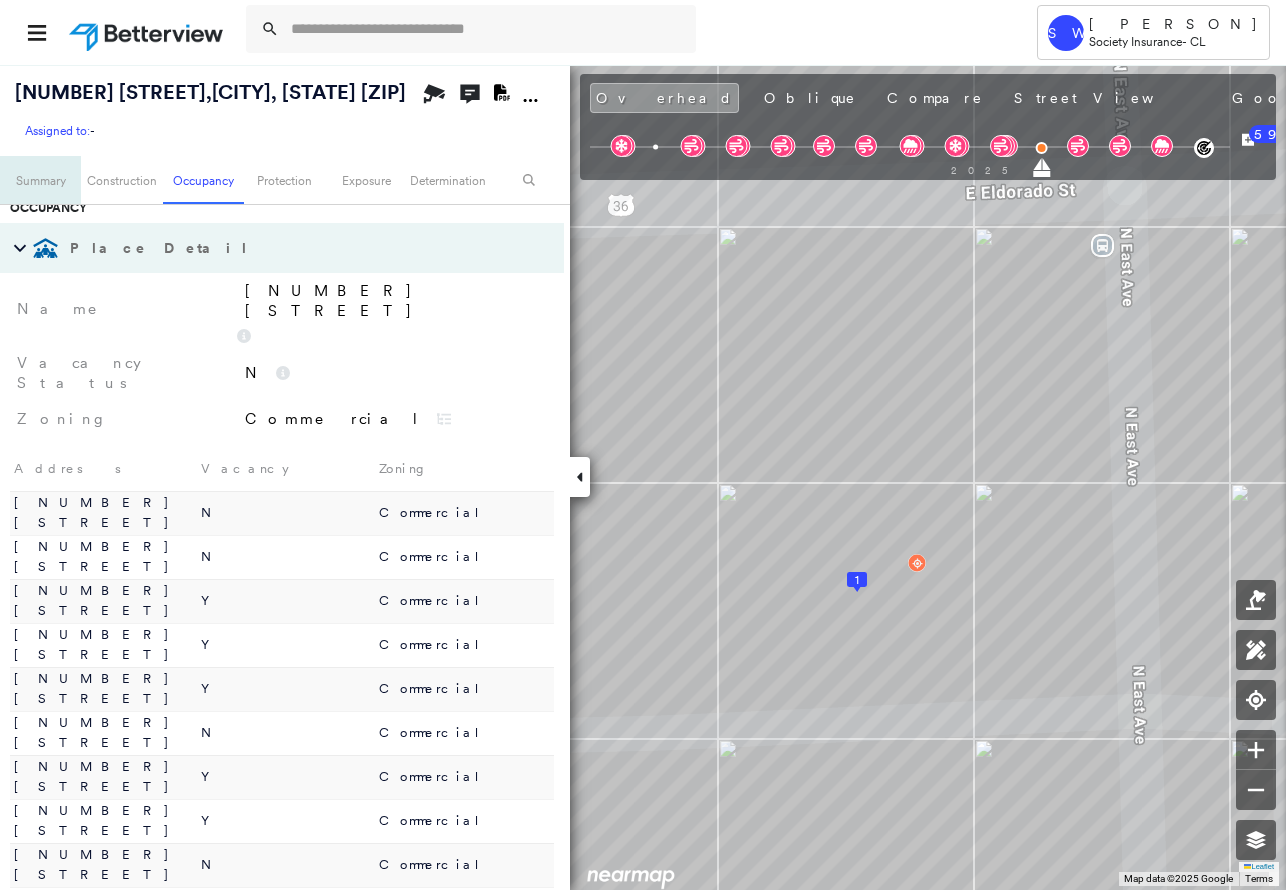 click on "Summary" at bounding box center (40, 180) 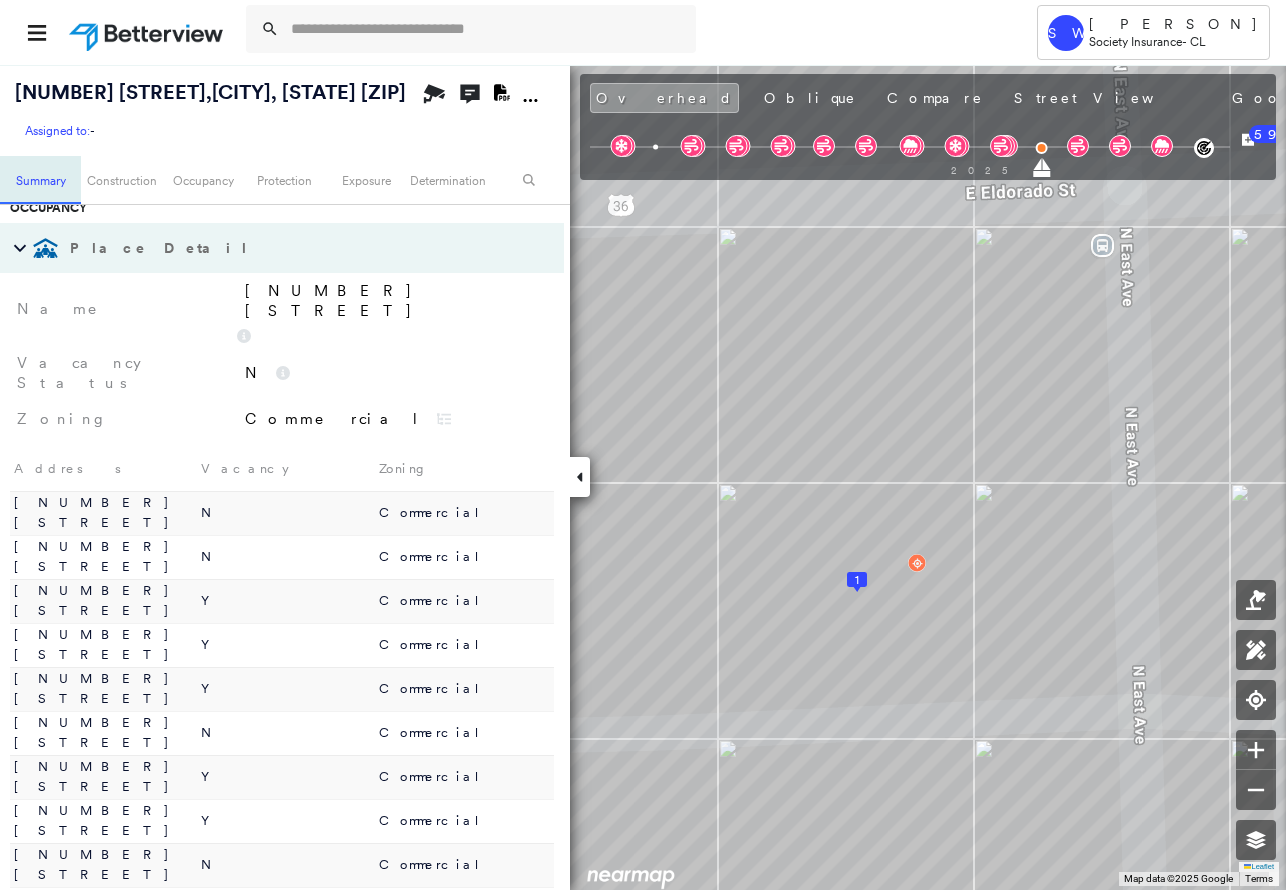 scroll, scrollTop: 11, scrollLeft: 0, axis: vertical 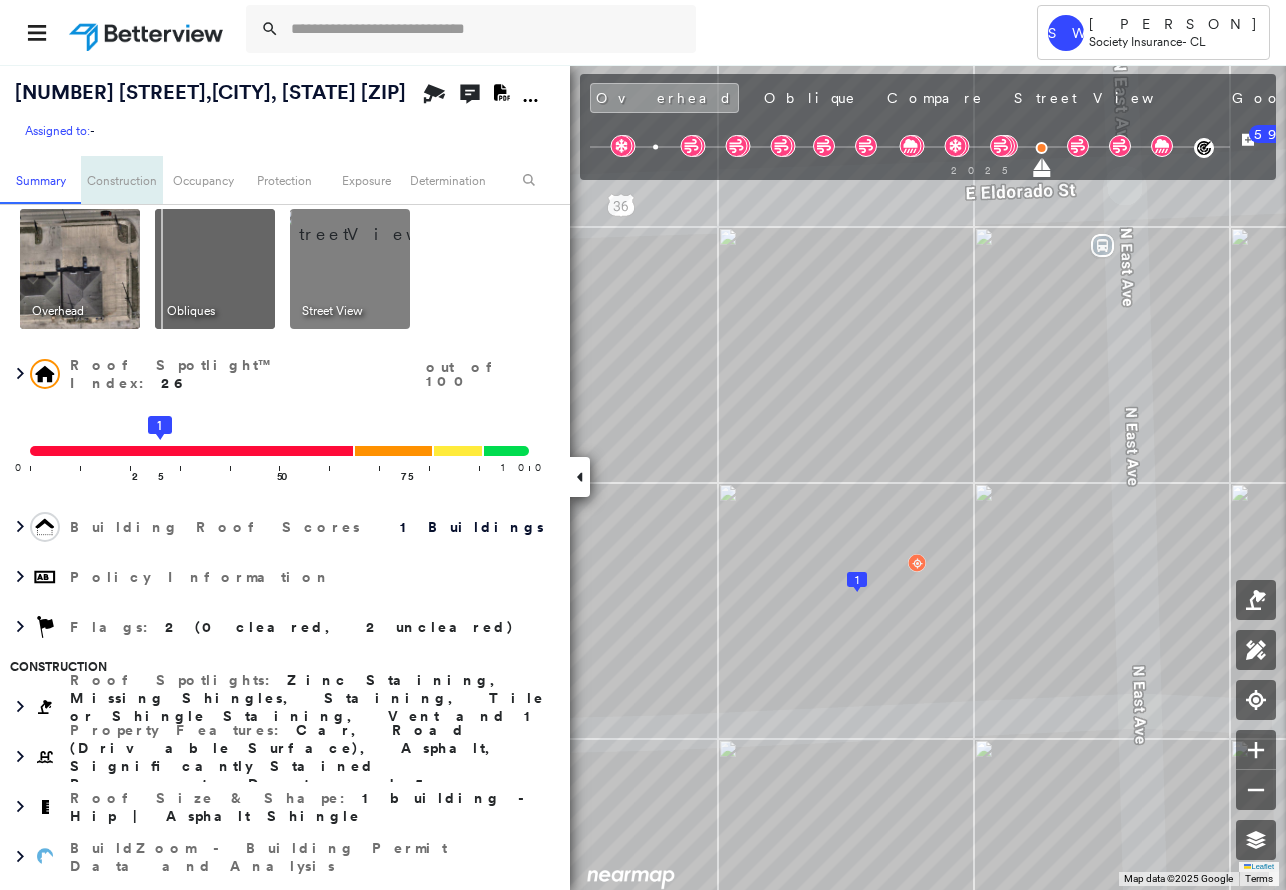 click on "Construction" at bounding box center (121, 180) 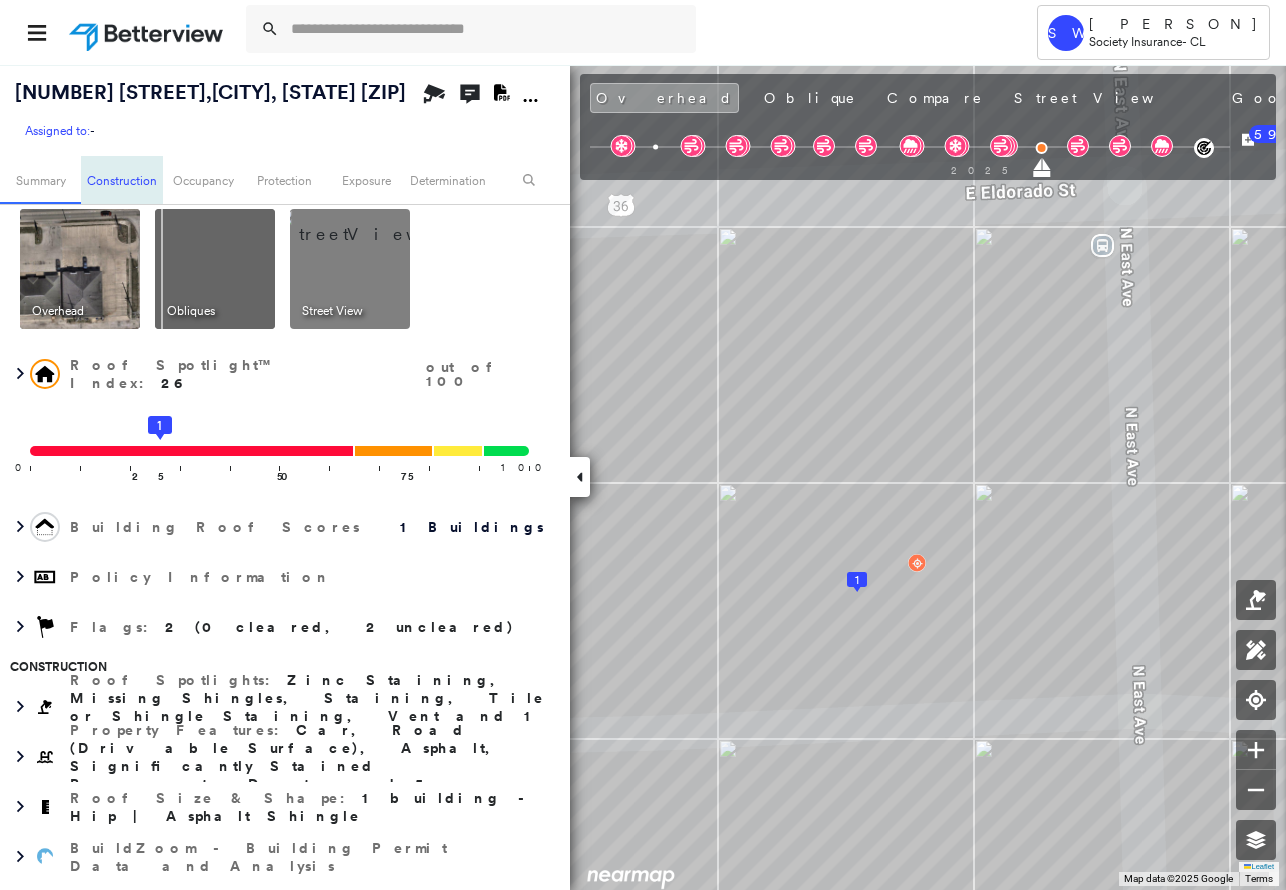 scroll, scrollTop: 463, scrollLeft: 0, axis: vertical 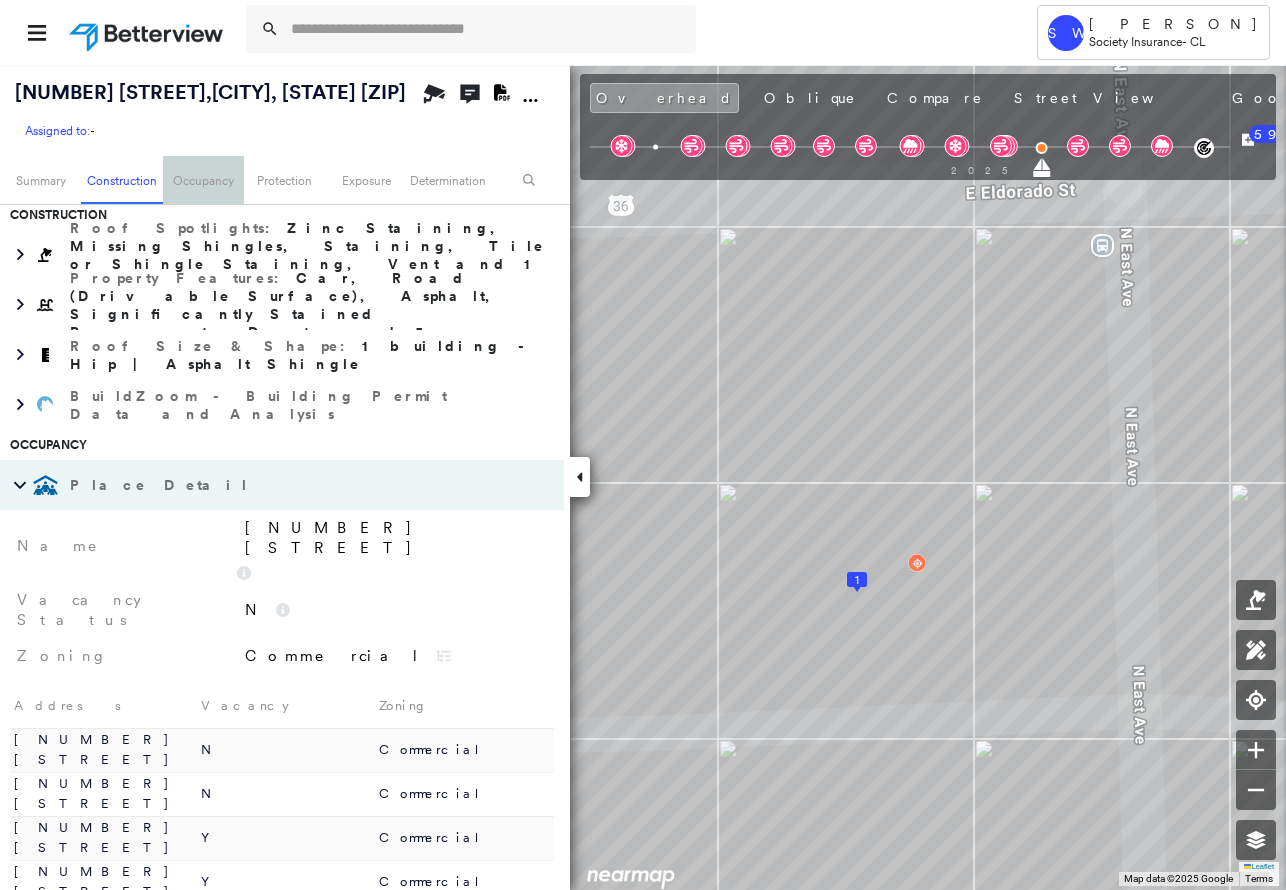 click on "Occupancy" at bounding box center (203, 180) 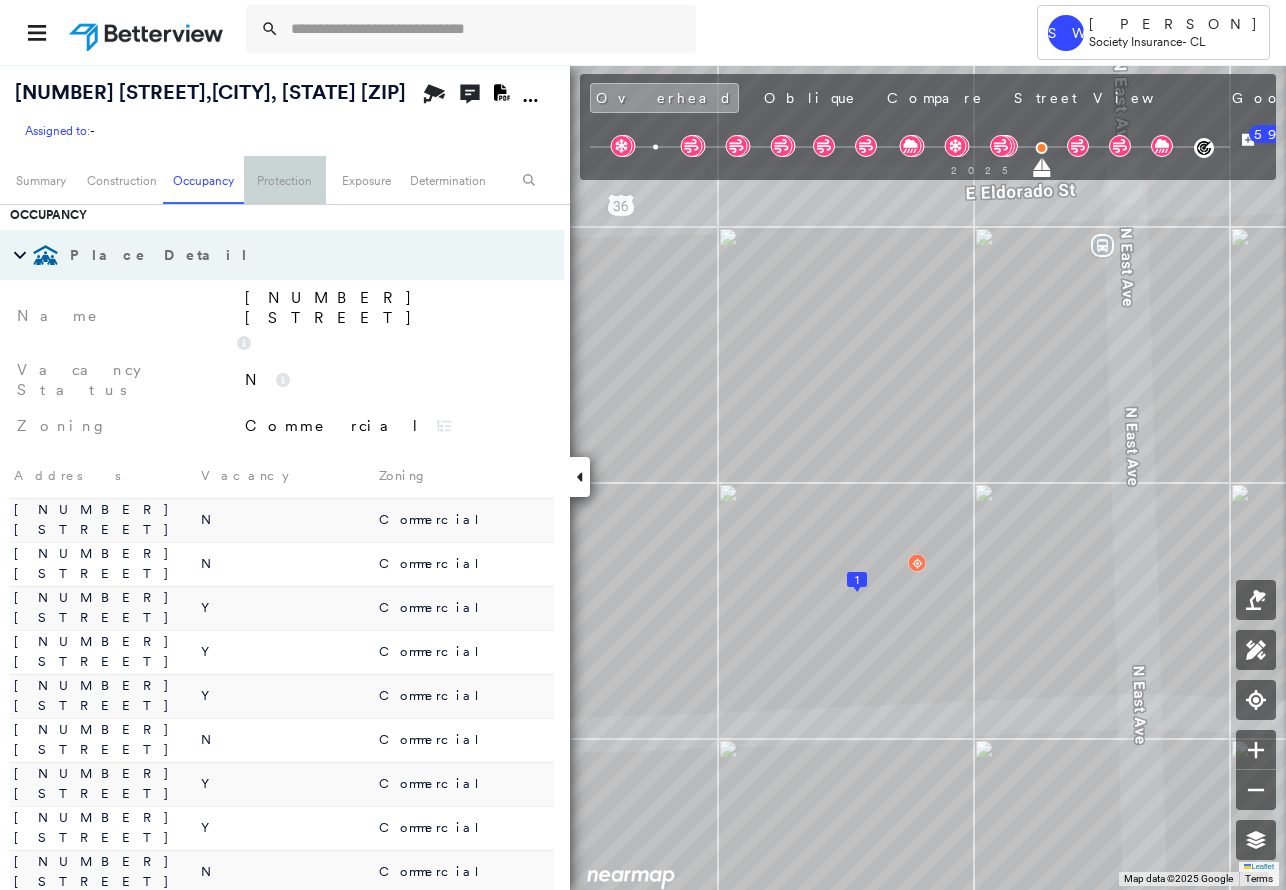 click on "Protection" at bounding box center (284, 180) 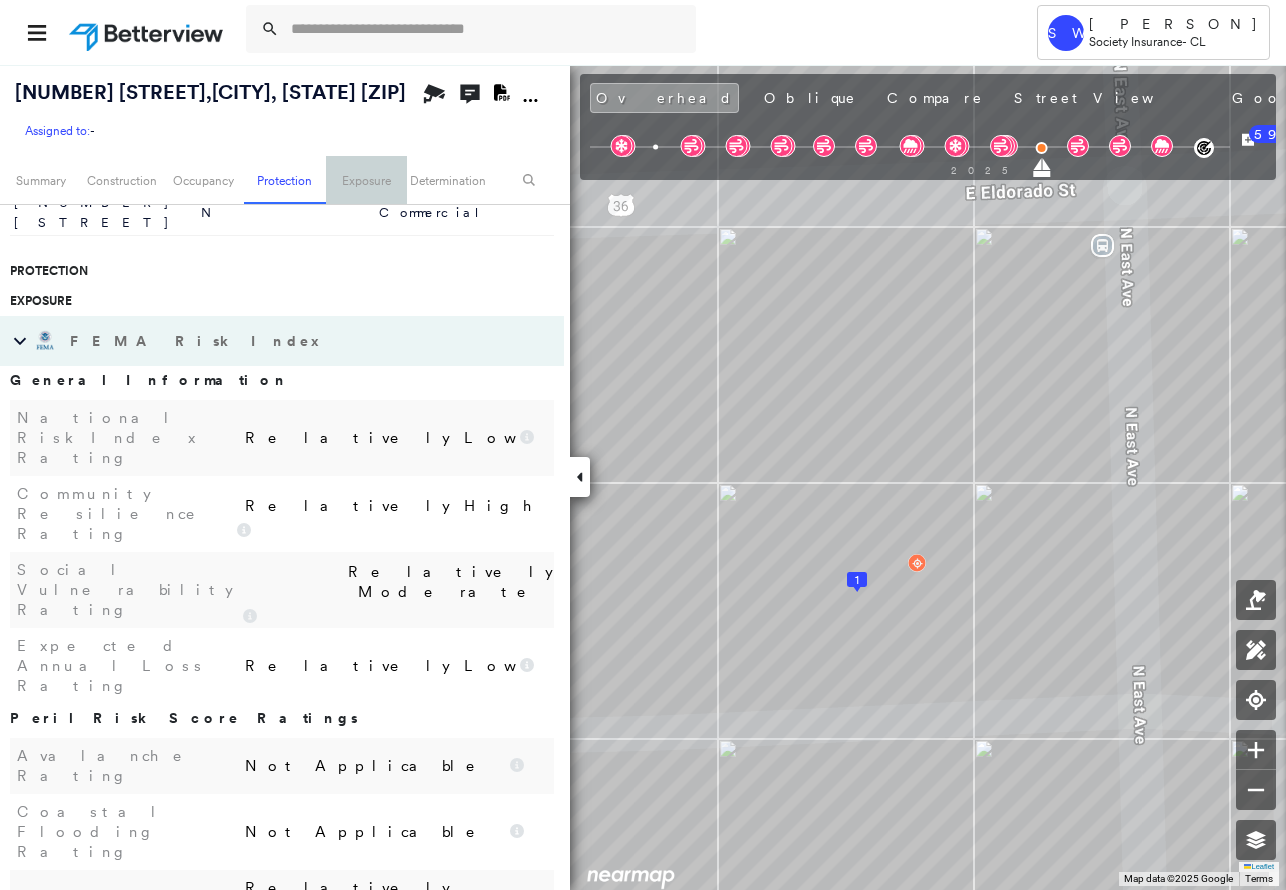 click on "Exposure" at bounding box center (366, 180) 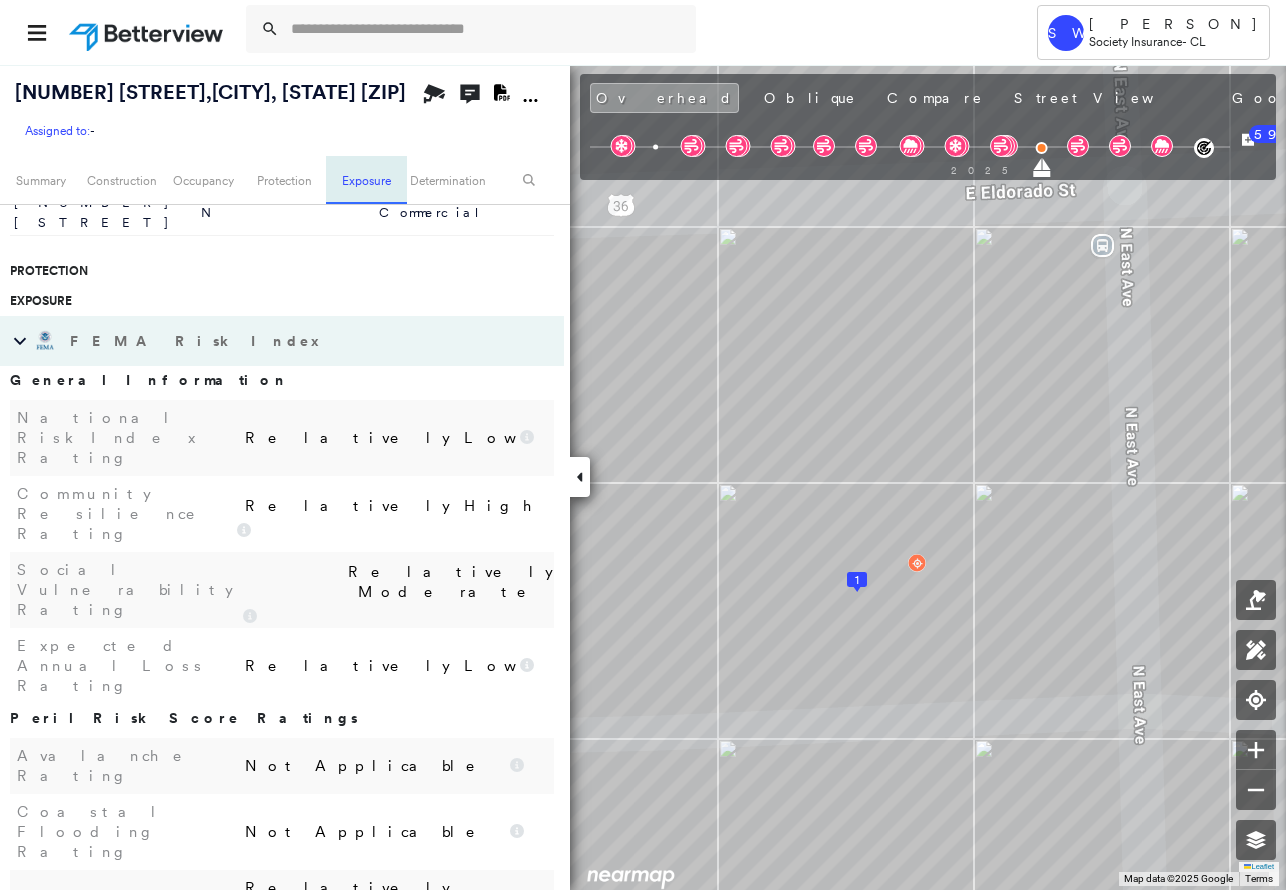 scroll, scrollTop: 1426, scrollLeft: 0, axis: vertical 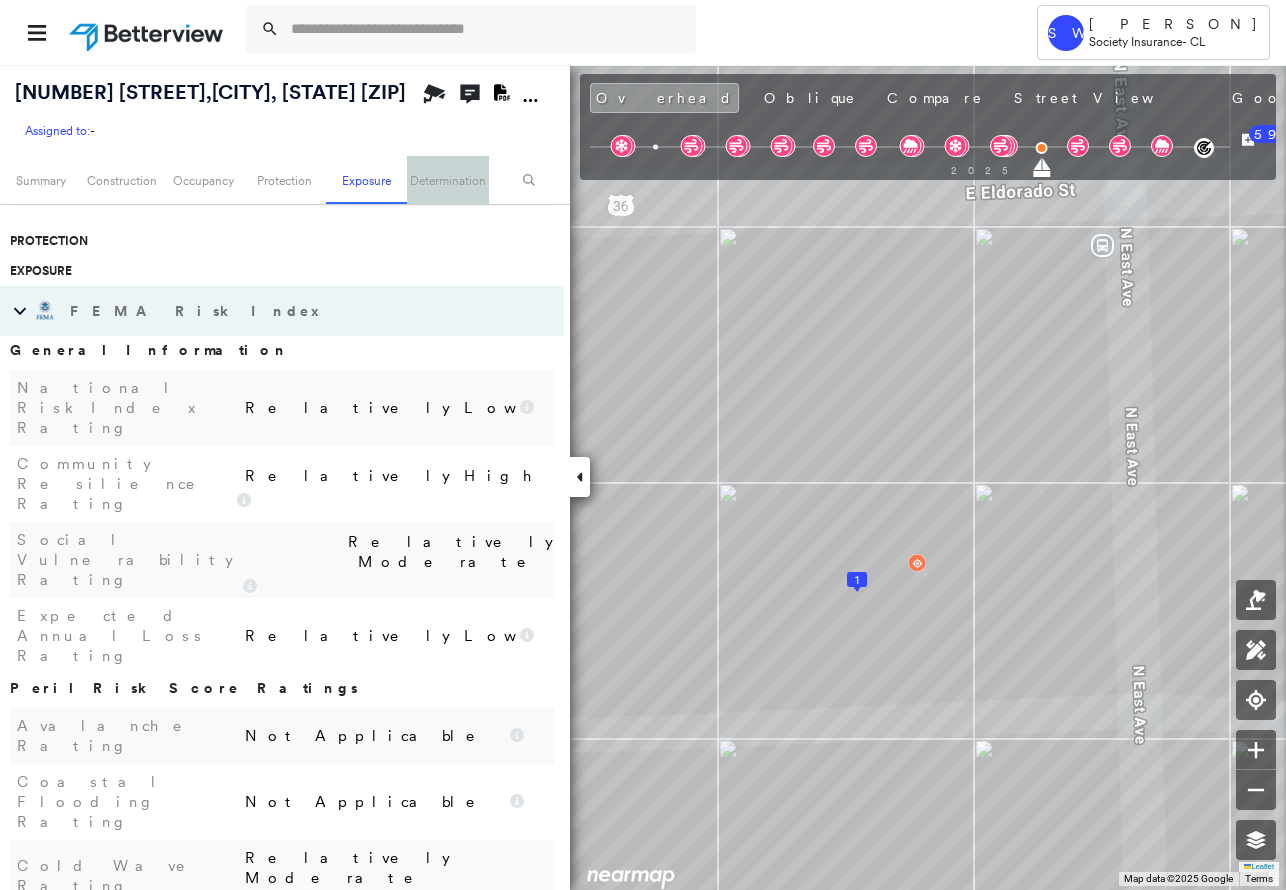 click on "Determination" at bounding box center (447, 180) 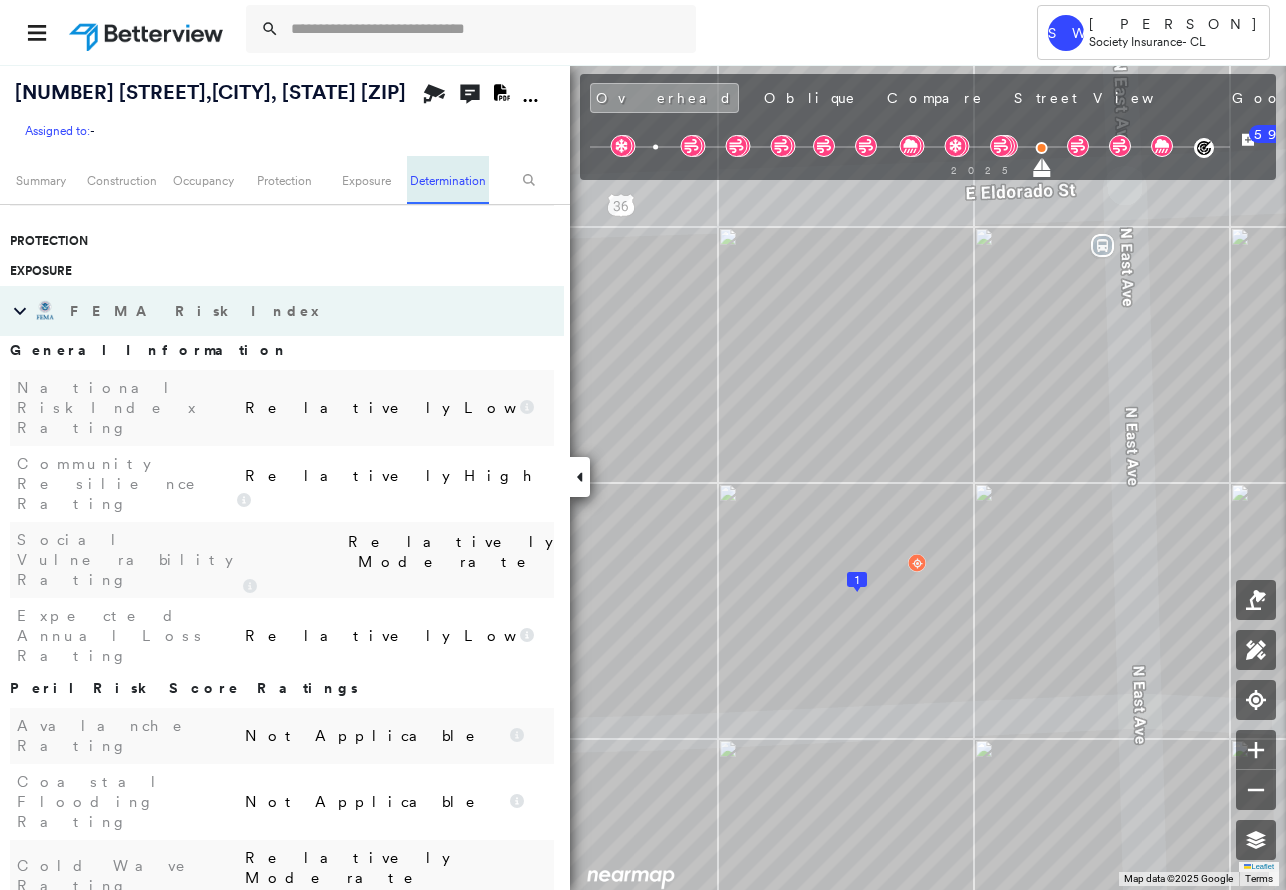 scroll, scrollTop: 2549, scrollLeft: 0, axis: vertical 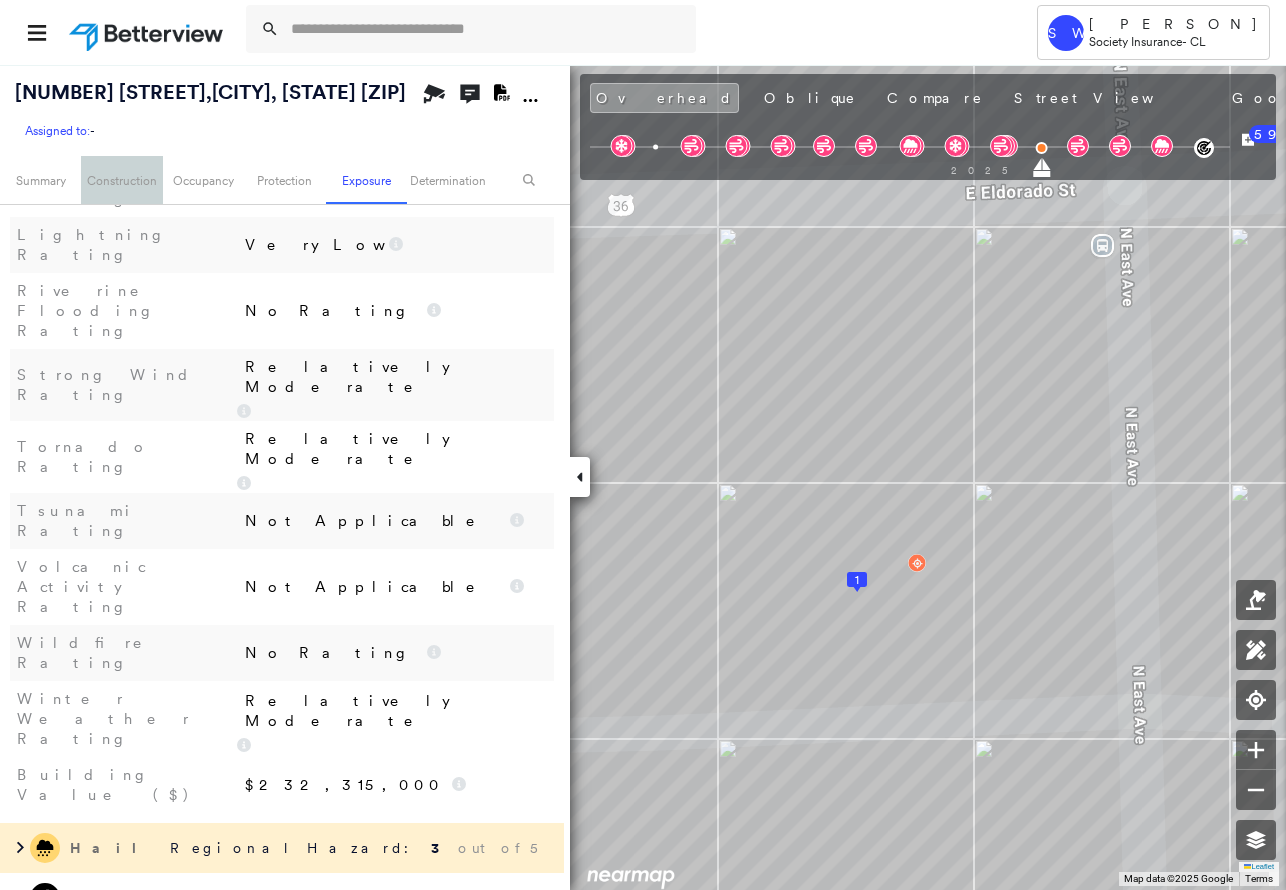 click on "Construction" at bounding box center (121, 180) 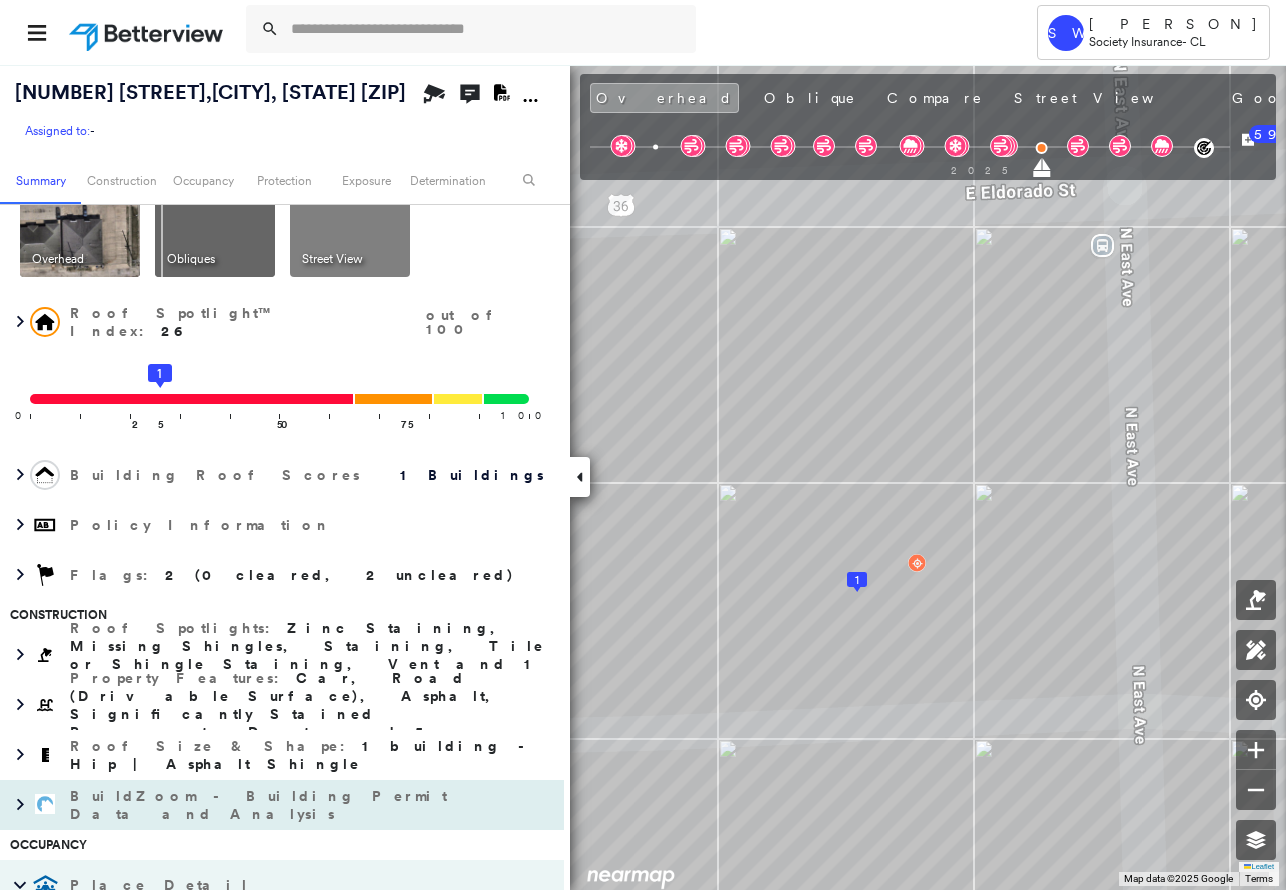 scroll, scrollTop: 0, scrollLeft: 0, axis: both 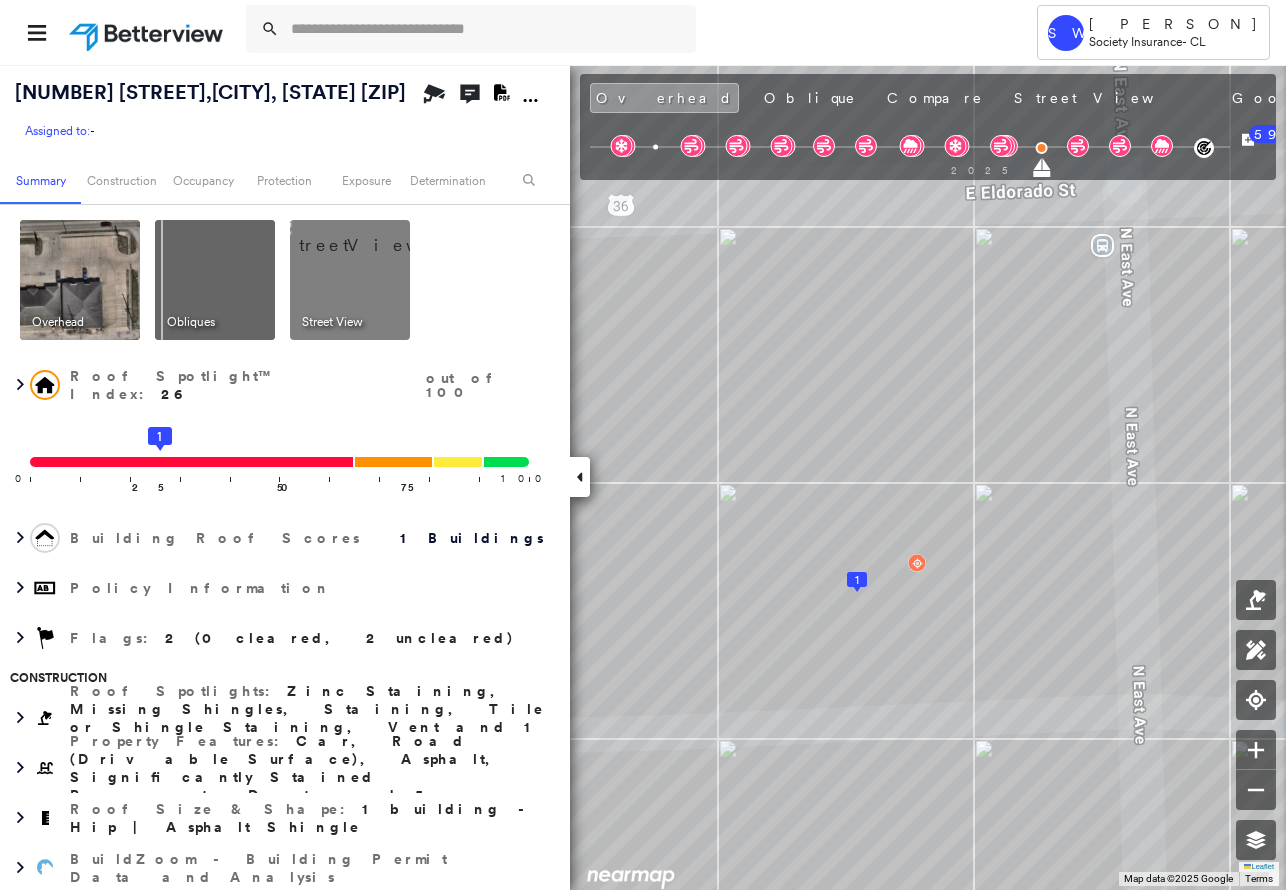 click on "[MONTH] [DAY], [YEAR]" at bounding box center [1660, 100] 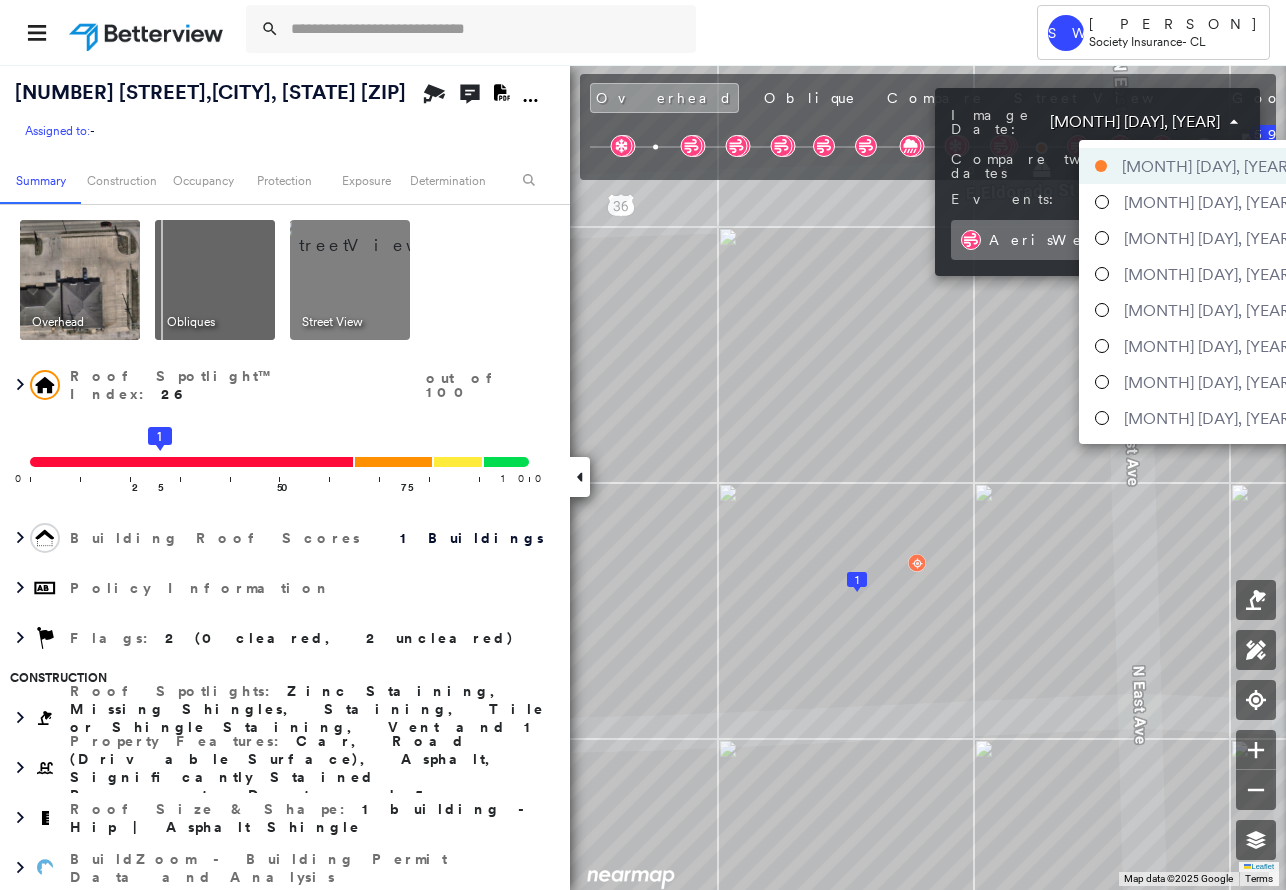 click on "Tower SW [PERSON] Society Insurance - CL [NUMBER] [STREET] , [CITY], [STATE] [ZIP] Assigned to: - Assigned to: - Assigned to: - Open Comments Download PDF Report Summary Construction Occupancy Protection Exposure Determination Overhead Obliques Street View Roof Spotlight™ Index : 26 out of 100 0 100 25 50 1 75 Building Roof Scores 1 Buildings Policy Information Flags : 2 (0 cleared, 2 uncleared) Construction Roof Spotlights : Zinc Staining, Missing Shingles, Staining, Tile or Shingle Staining, Vent and 1 more Property Features : Car, Road (Drivable Surface), Asphalt, Significantly Stained Pavement, Dumpster and 5 more Roof Size & Shape : 1 building - Hip | Asphalt Shingle BuildZoom - Building Permit Data and Analysis Occupancy Place Detail Address Vacancy Zoning [NUMBER] [STREET] N Commercial [NUMBER] [STREET] N Commercial [NUMBER] [STREET] Y Commercial [NUMBER] [STREET] Y Commercial [NUMBER] [STREET] Y Commercial [NUMBER] [STREET] N Commercial [NUMBER] [STREET] Y Commercial Y Commercial N" at bounding box center (643, 445) 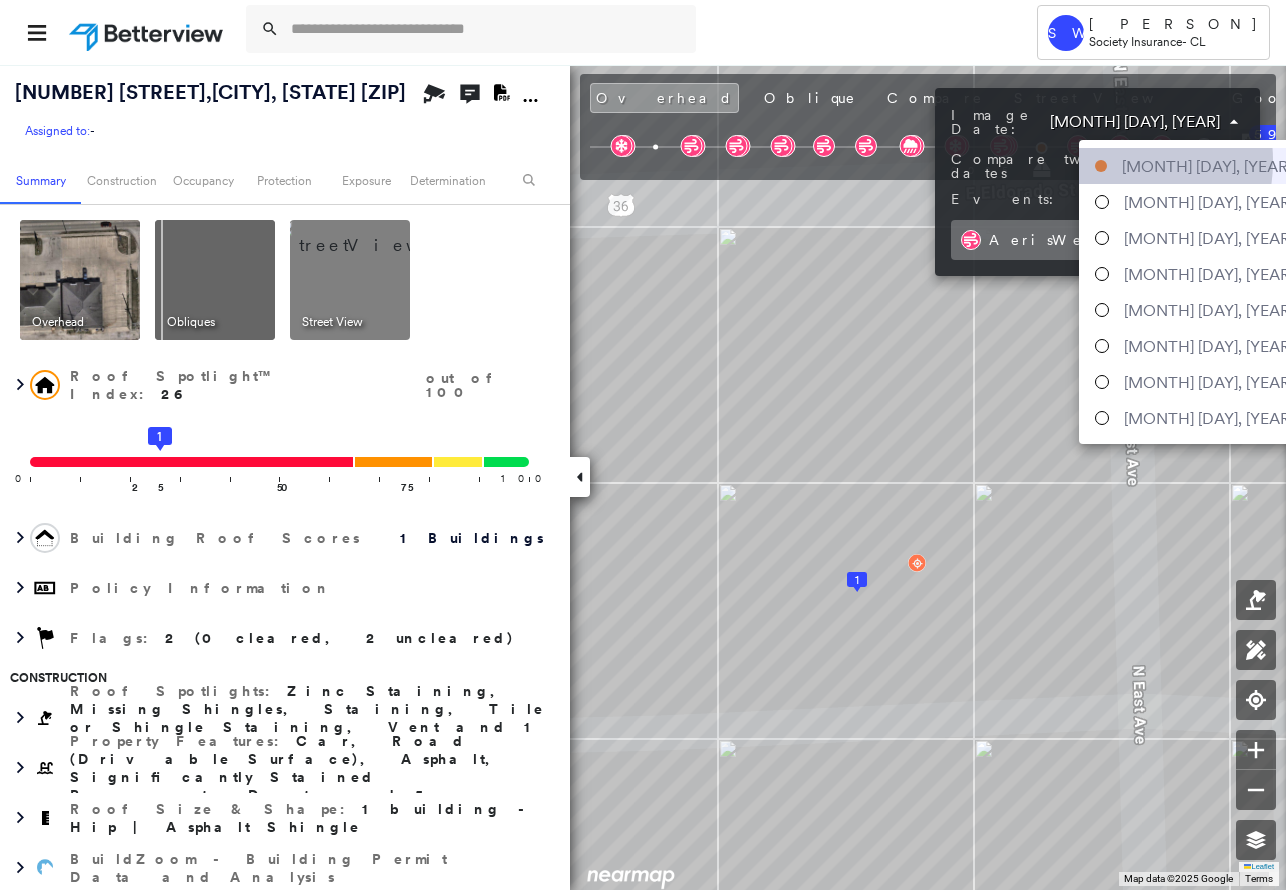 click at bounding box center (1101, 166) 